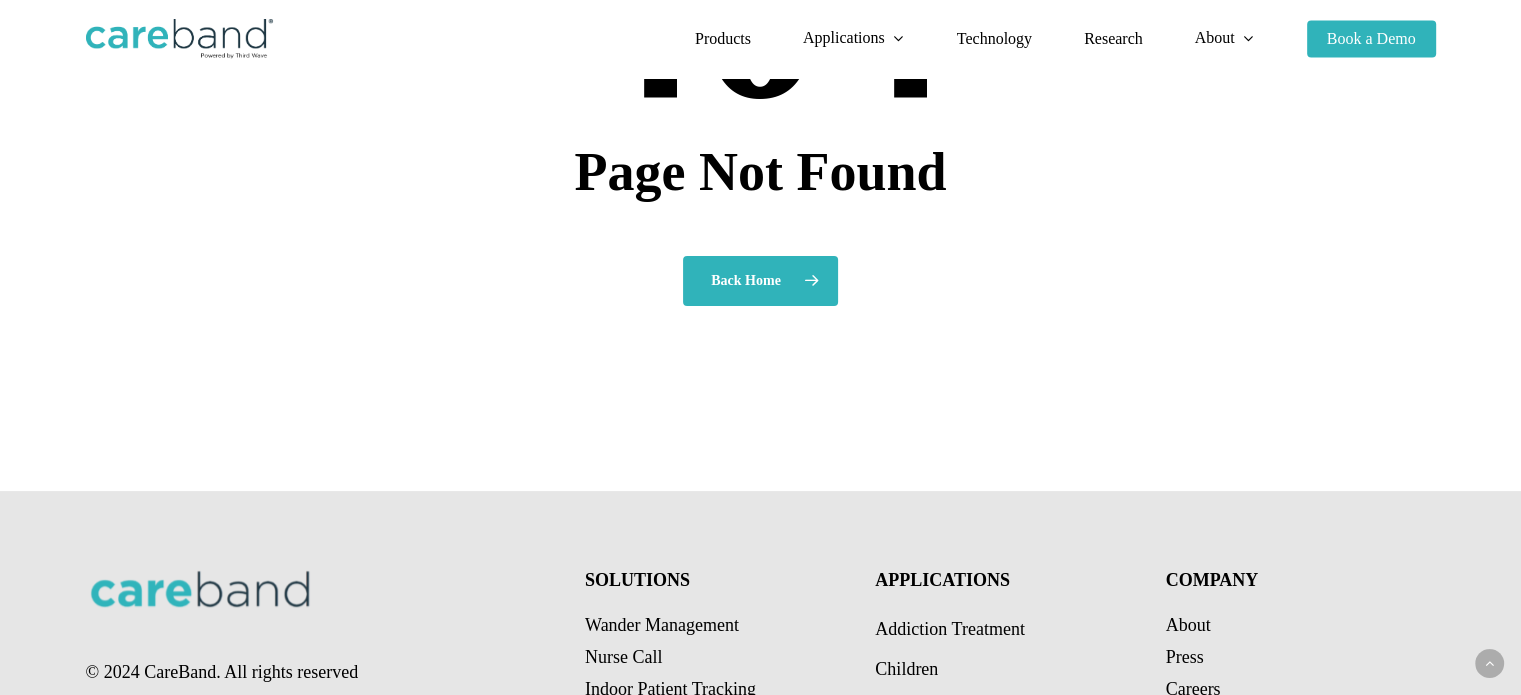 scroll, scrollTop: 783, scrollLeft: 0, axis: vertical 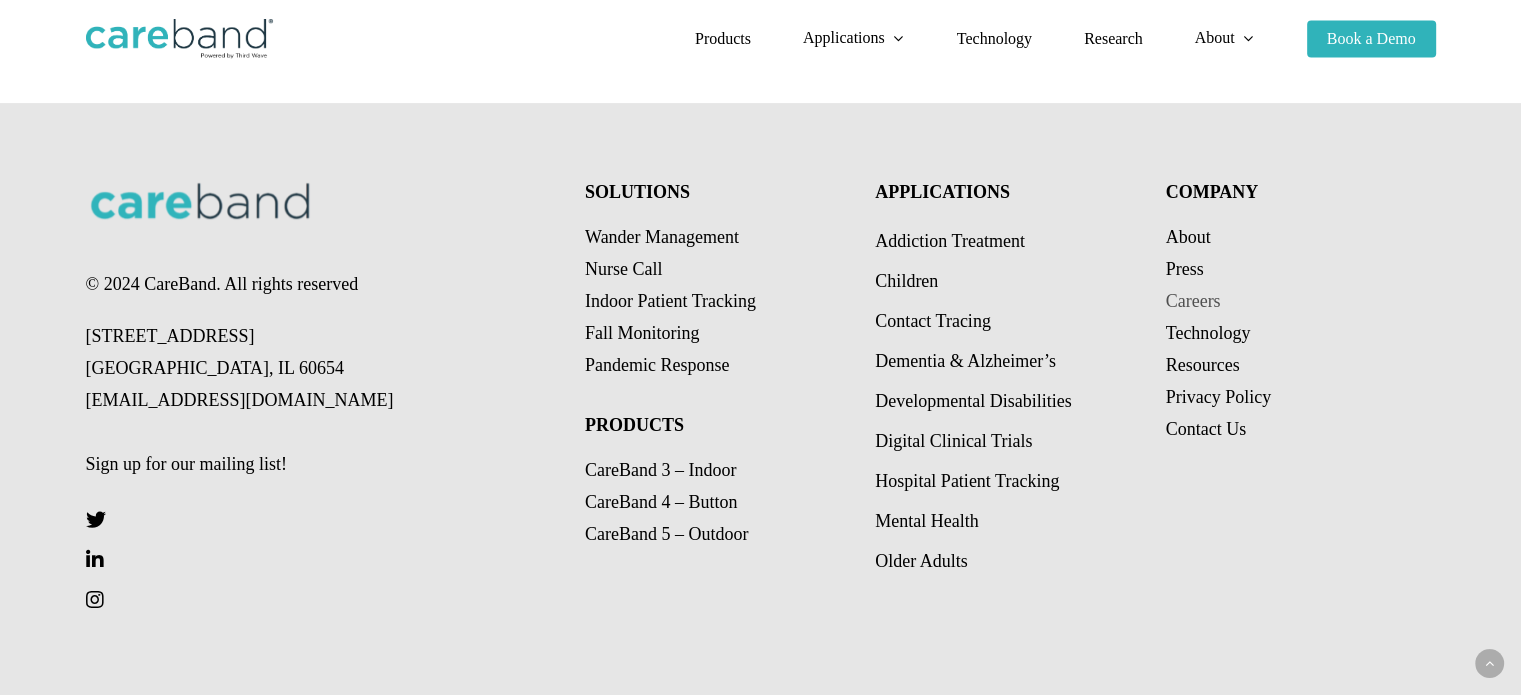 click on "Careers" at bounding box center [1193, 301] 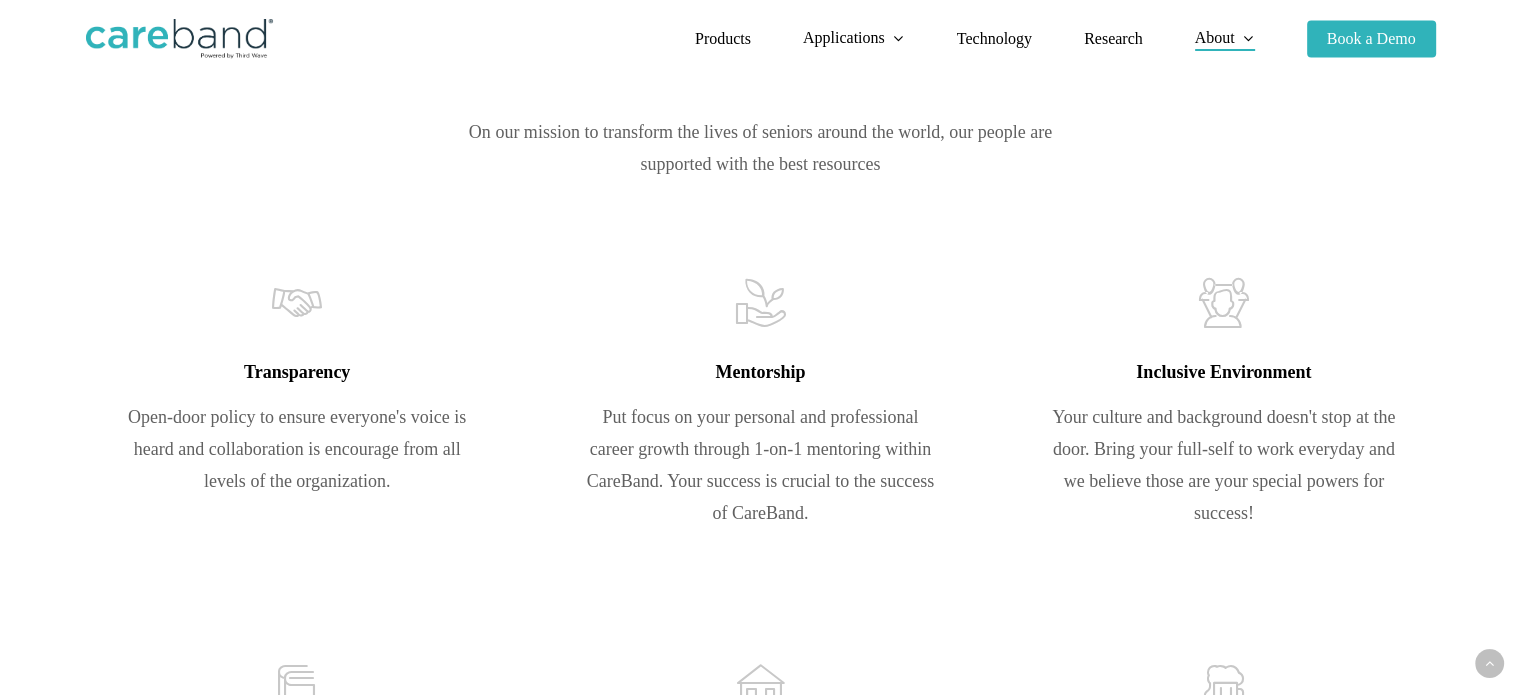 scroll, scrollTop: 1176, scrollLeft: 0, axis: vertical 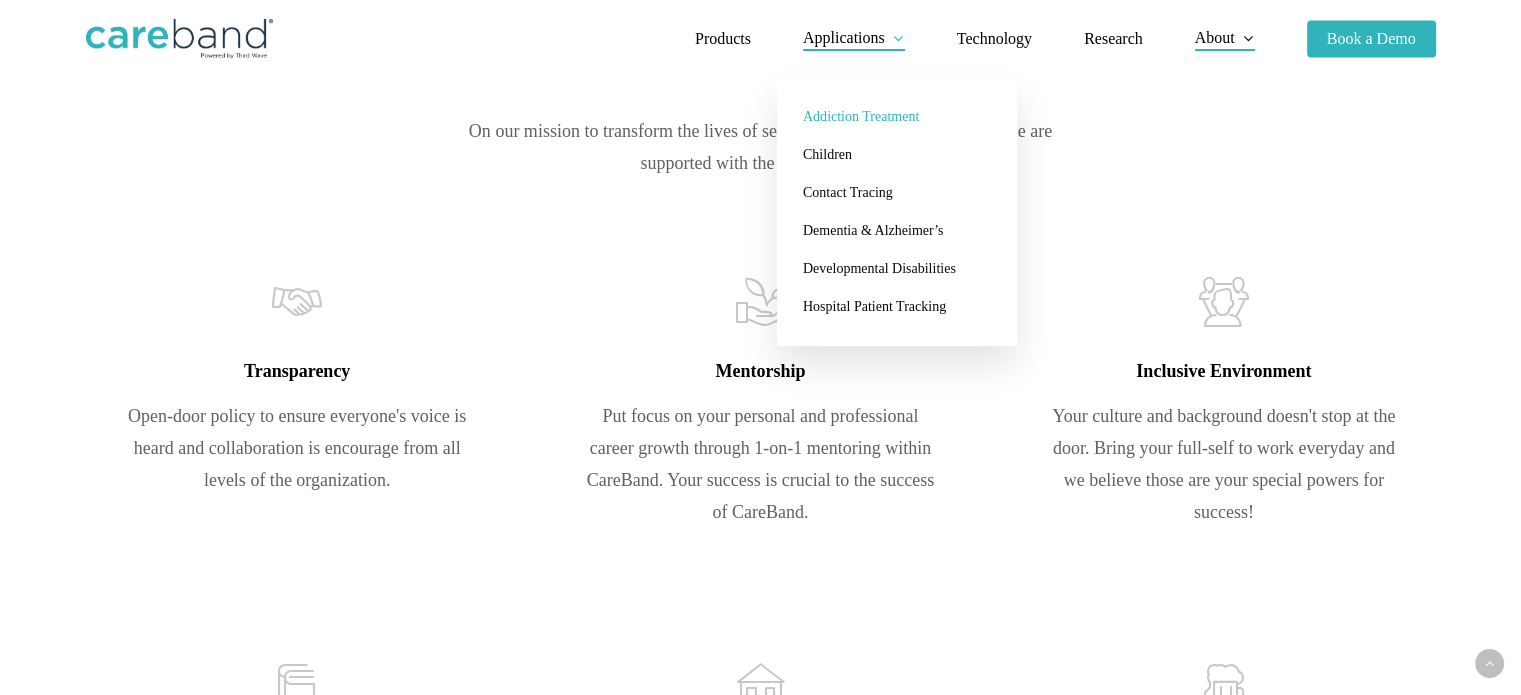 click on "Addiction Treatment" at bounding box center [897, 117] 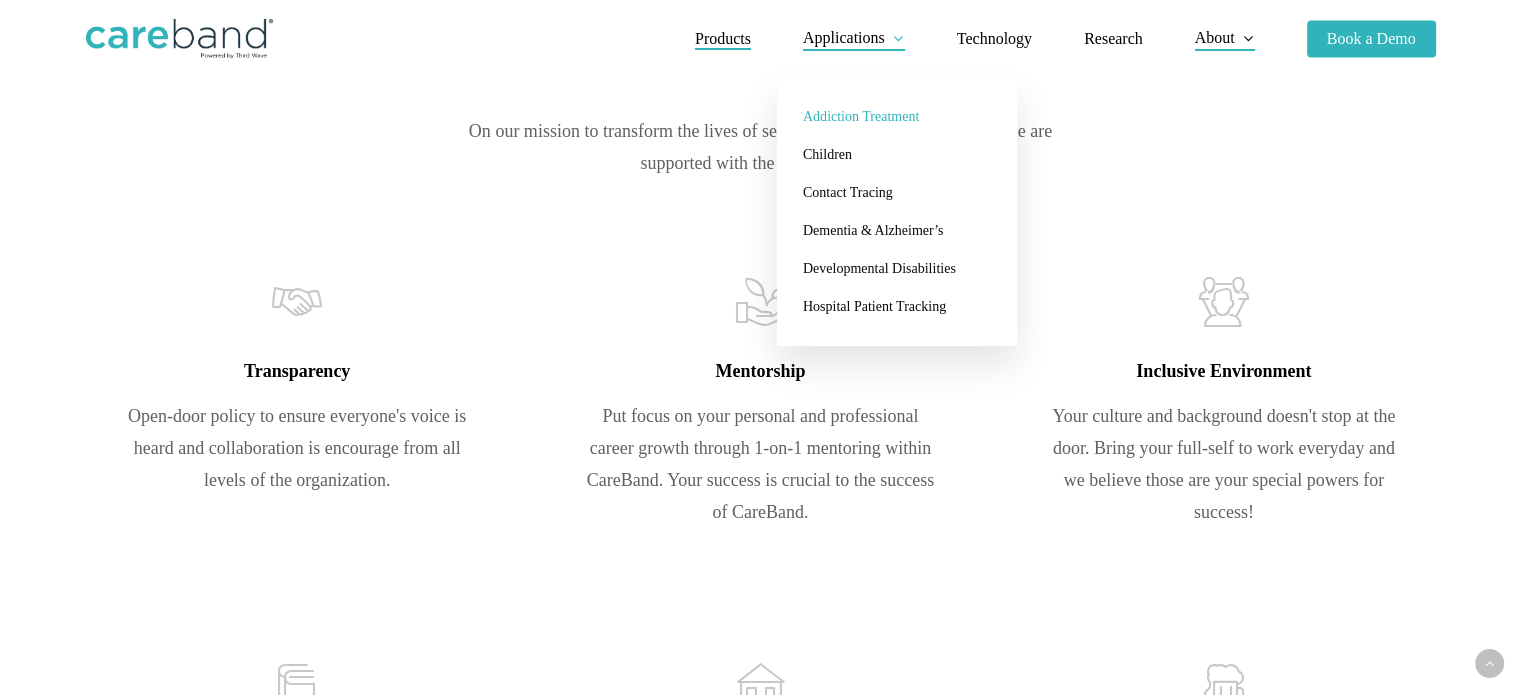 click on "Products" at bounding box center (723, 39) 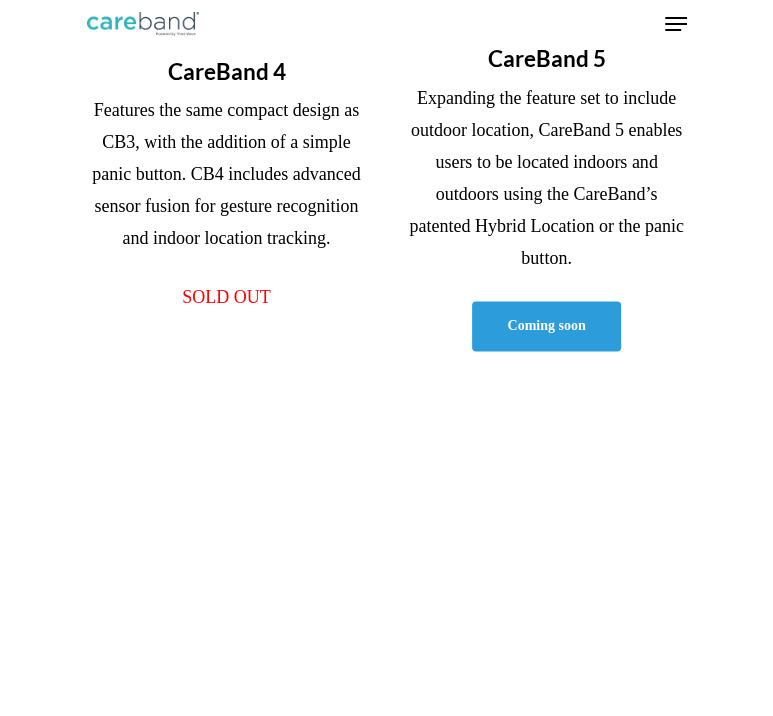 scroll, scrollTop: 1420, scrollLeft: 0, axis: vertical 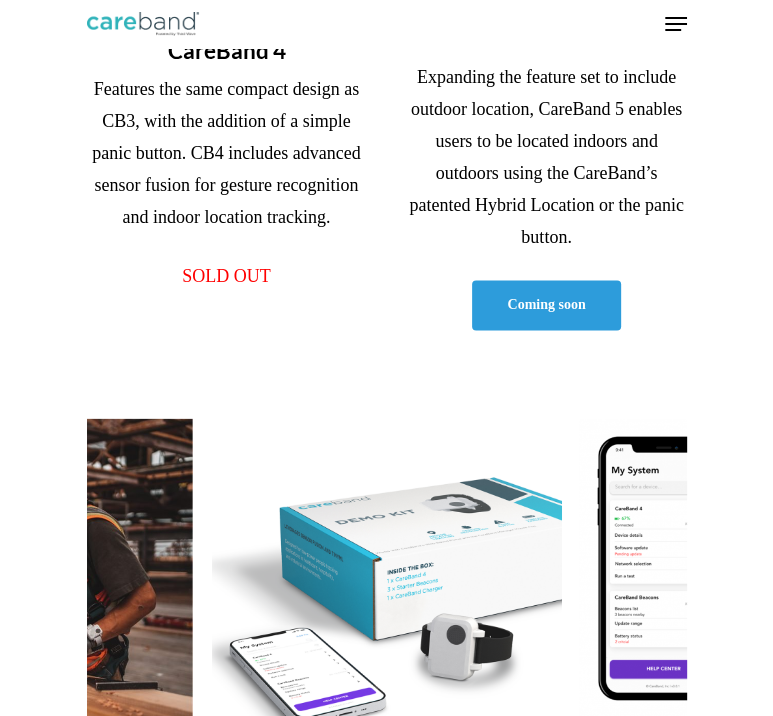 click on "CareBand 4
Features the same compact design as CB3, with the addition of a simple panic button. CB4 includes advanced sensor fusion for gesture recognition and indoor location tracking.
SOLD OUT" at bounding box center (227, -8) 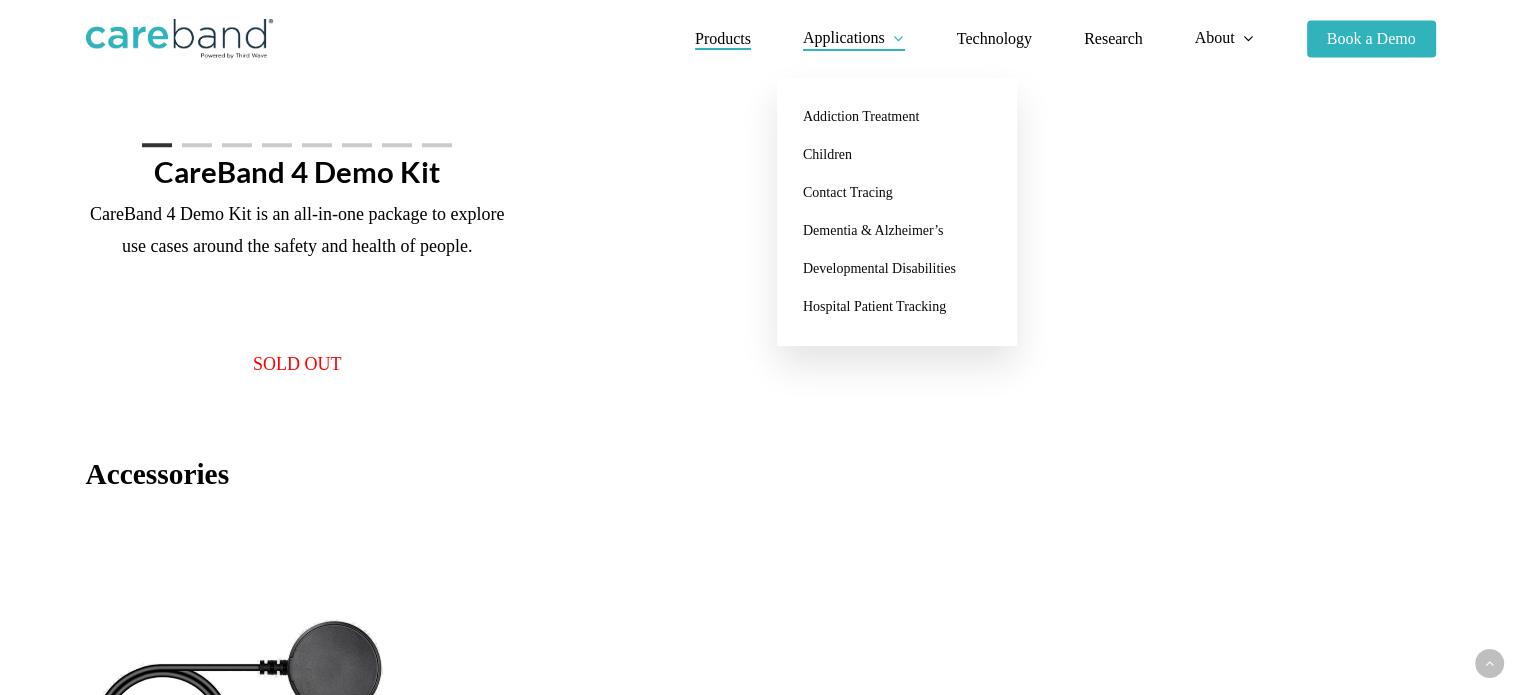 scroll, scrollTop: 1639, scrollLeft: 0, axis: vertical 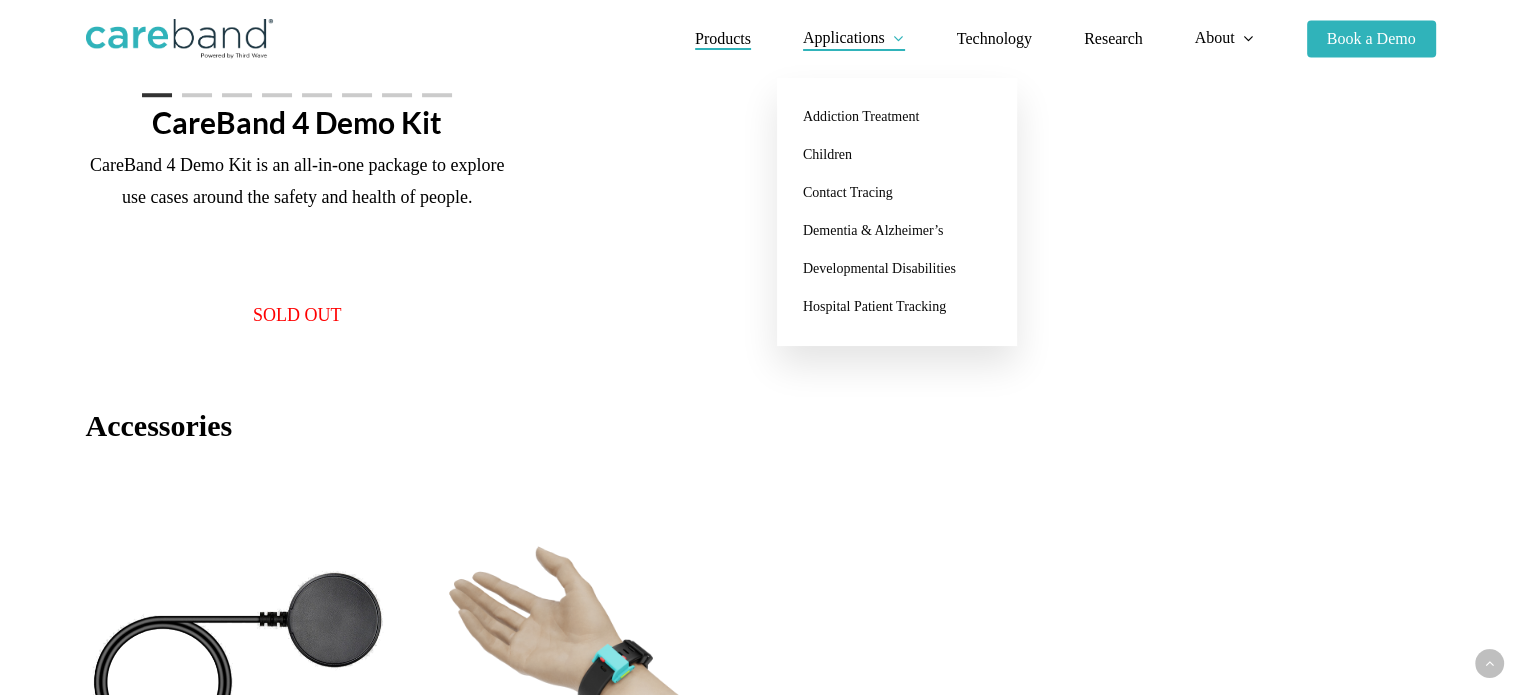 click on "Accessories" at bounding box center (761, 426) 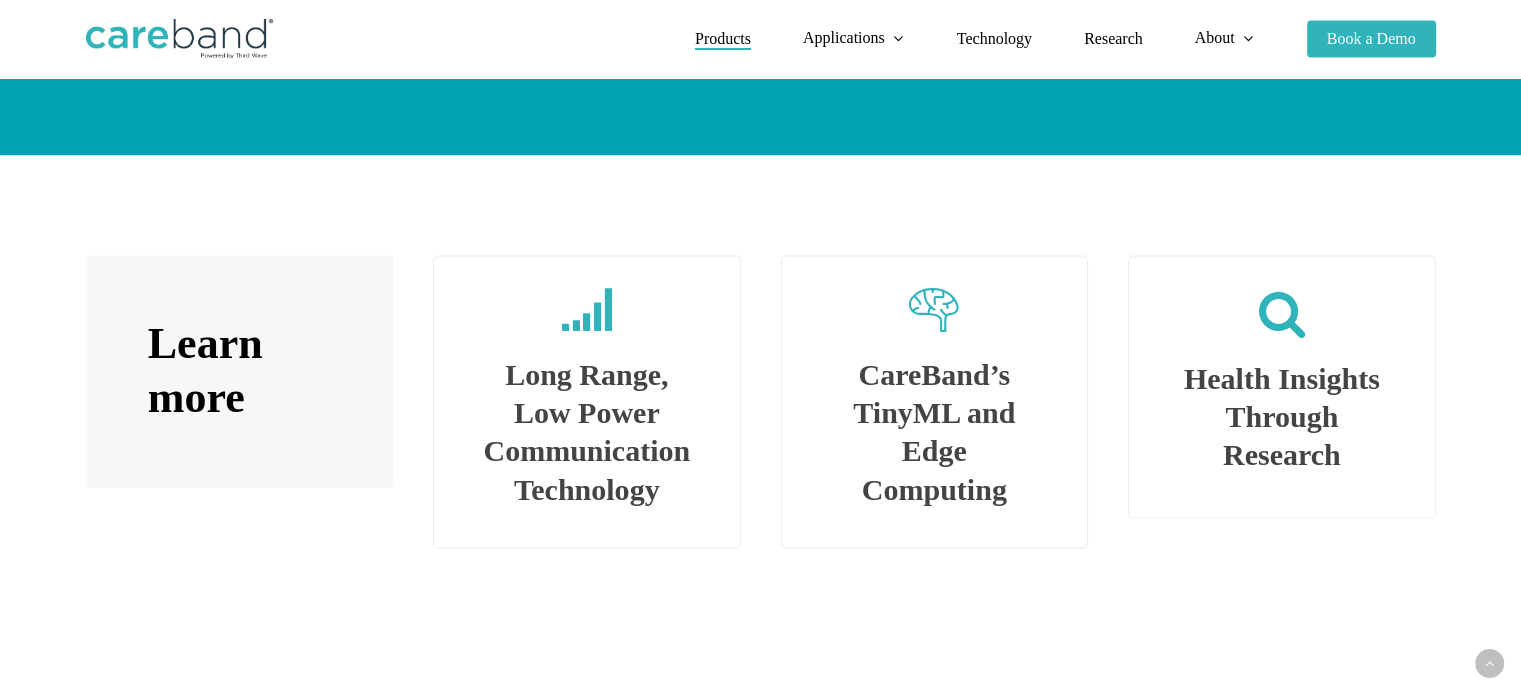 scroll, scrollTop: 3314, scrollLeft: 0, axis: vertical 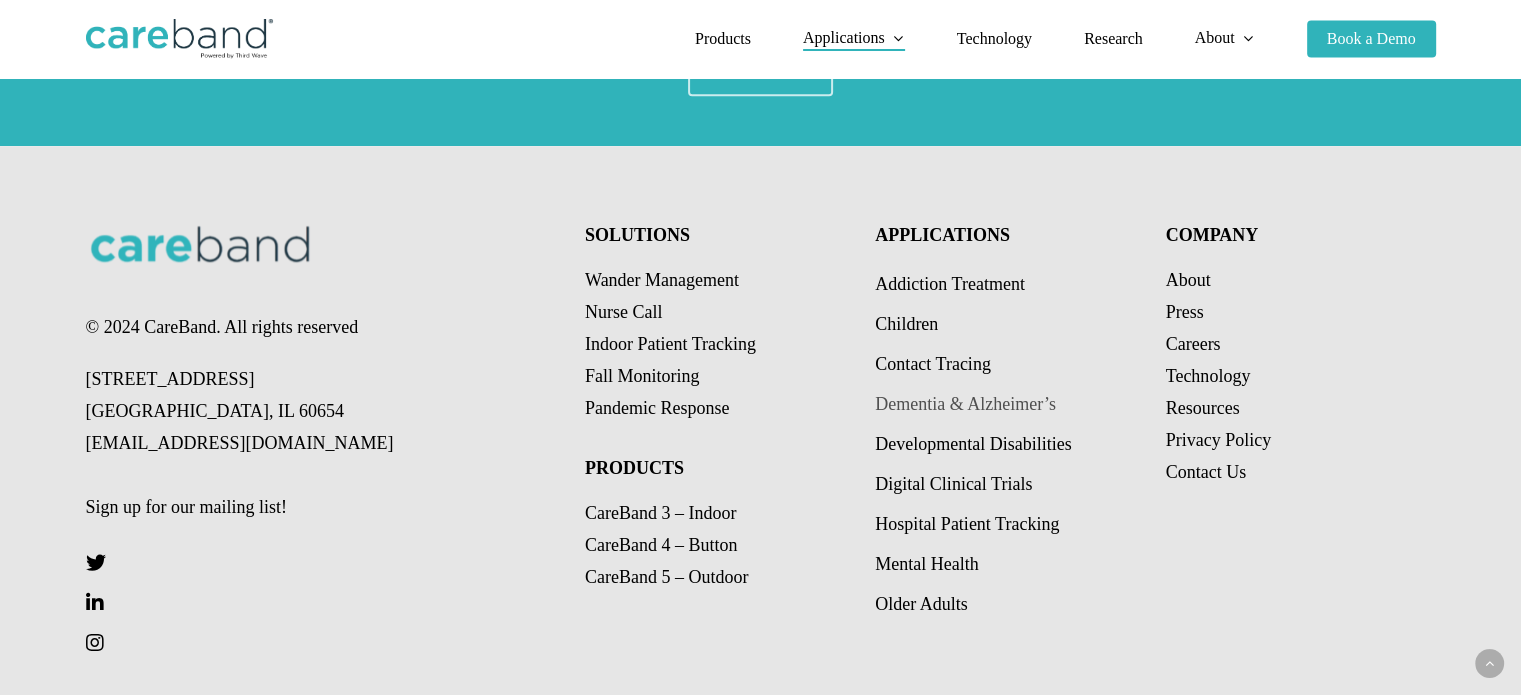 click on "Dementia & Alzheimer’s" at bounding box center (1006, 404) 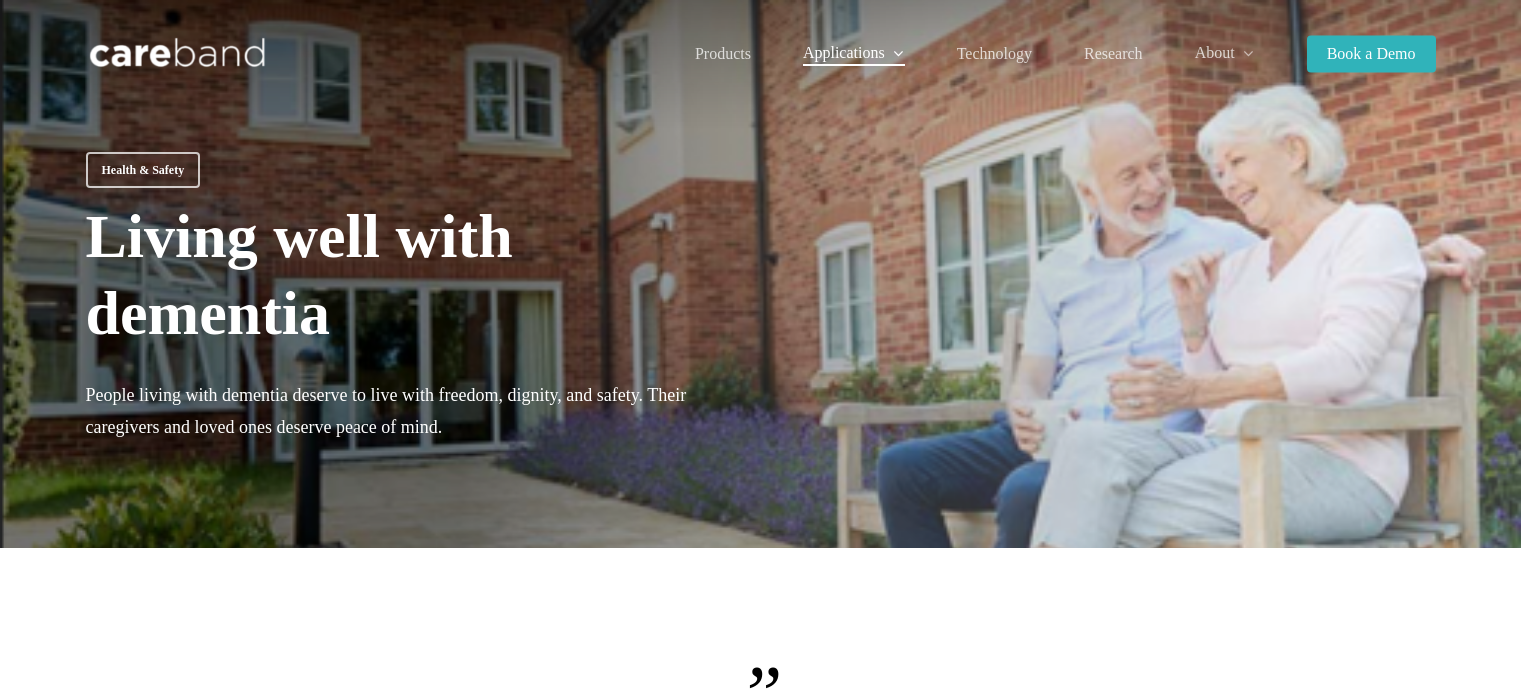 scroll, scrollTop: 0, scrollLeft: 0, axis: both 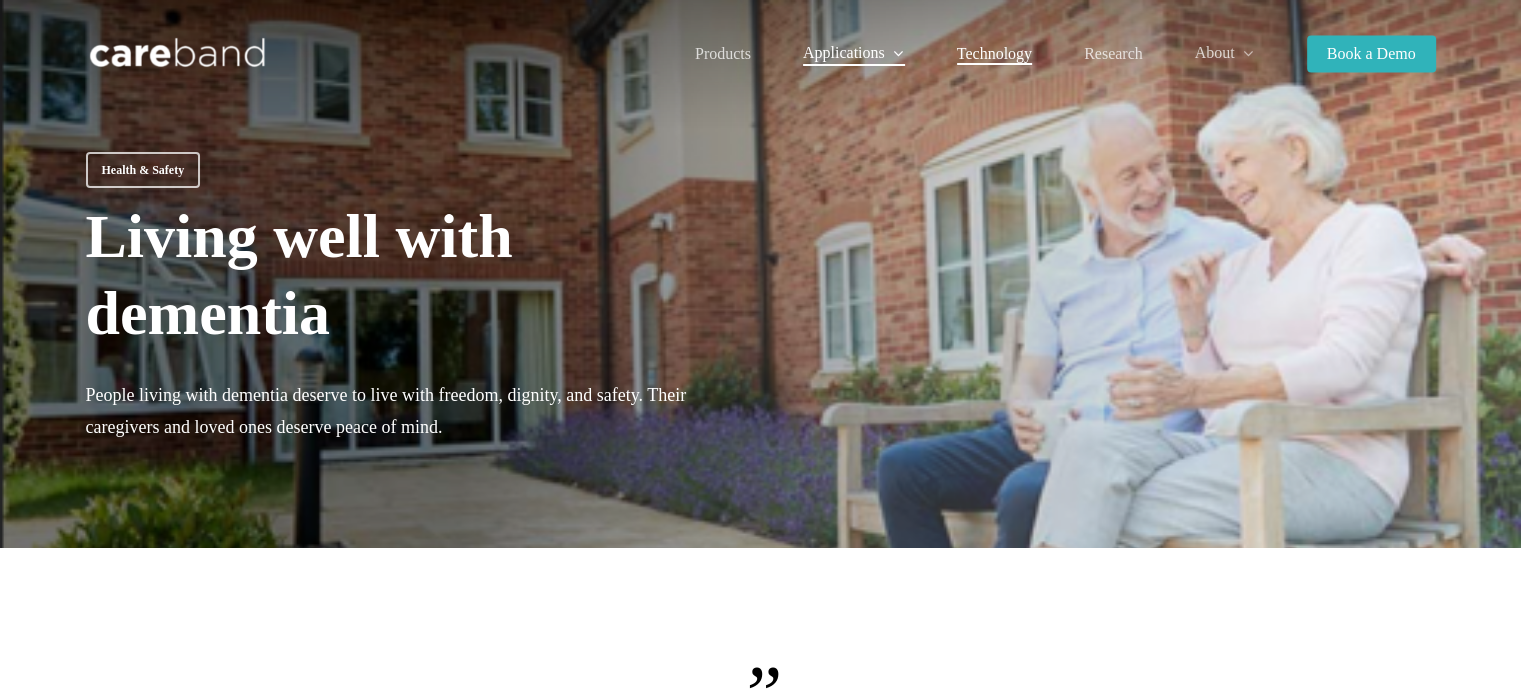 click on "Technology" at bounding box center [994, 54] 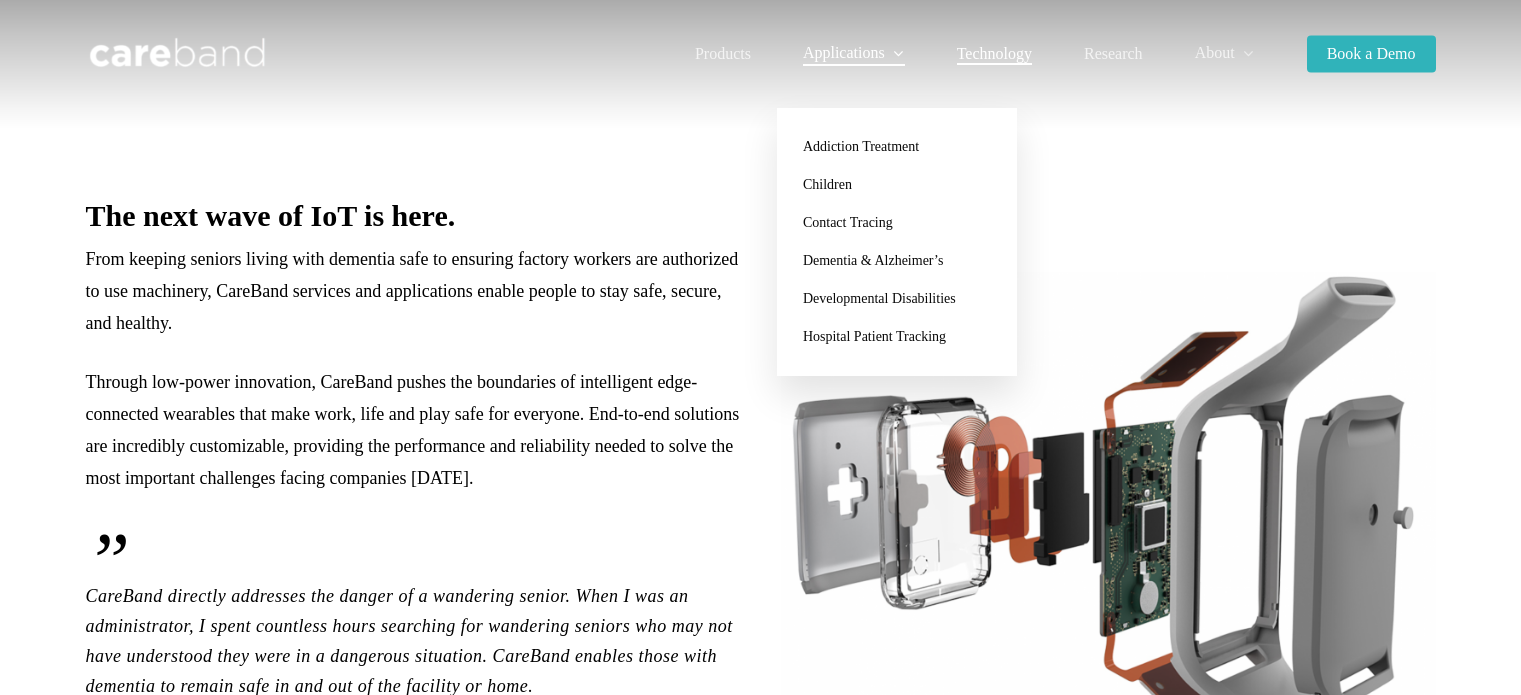 scroll, scrollTop: 0, scrollLeft: 0, axis: both 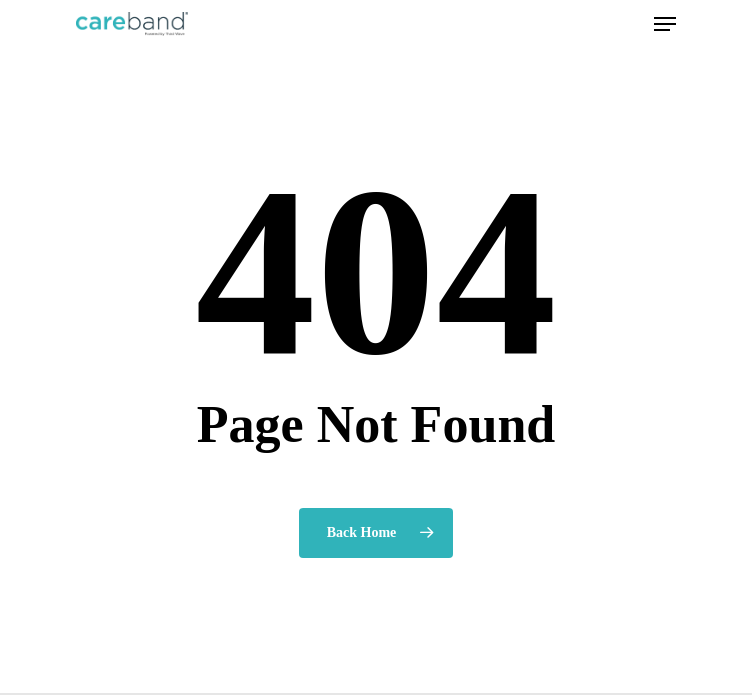click at bounding box center [132, 24] 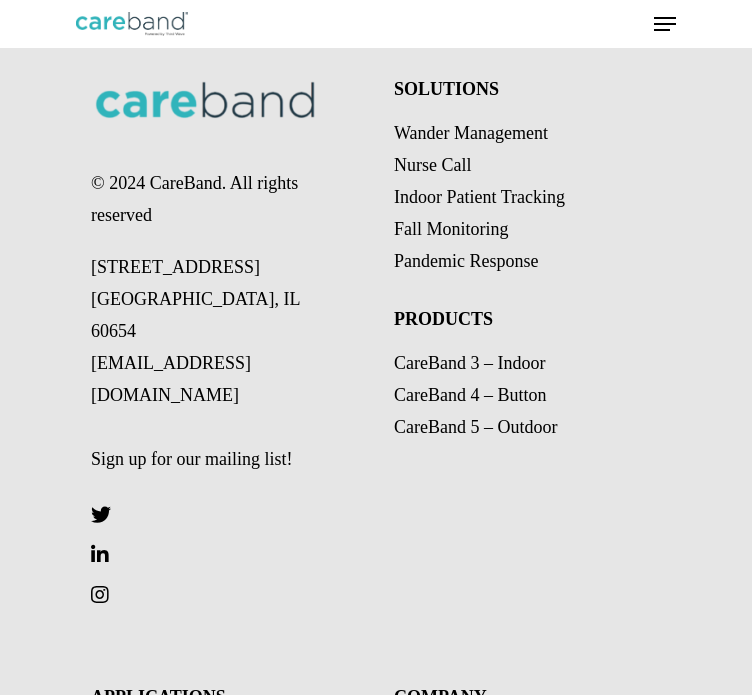 scroll, scrollTop: 4796, scrollLeft: 0, axis: vertical 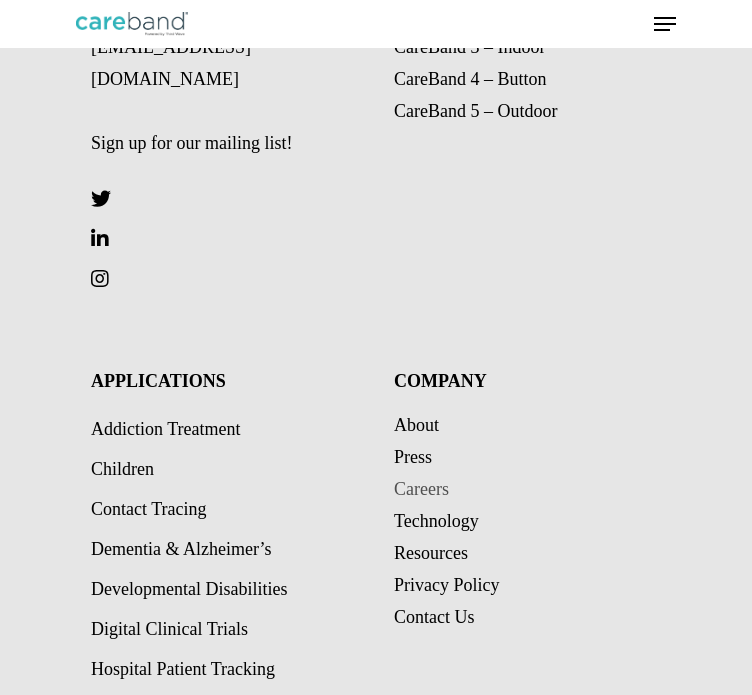 click on "Careers" at bounding box center (421, 489) 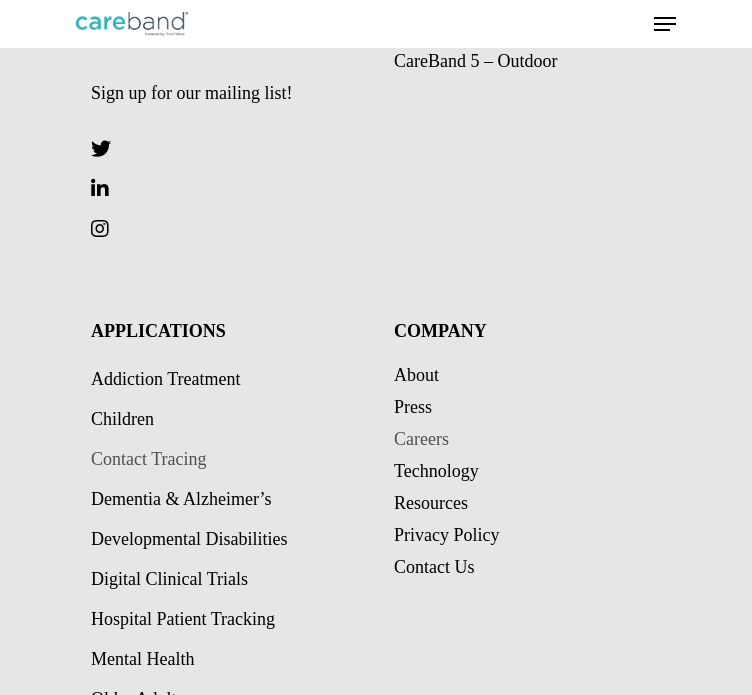 scroll, scrollTop: 5102, scrollLeft: 0, axis: vertical 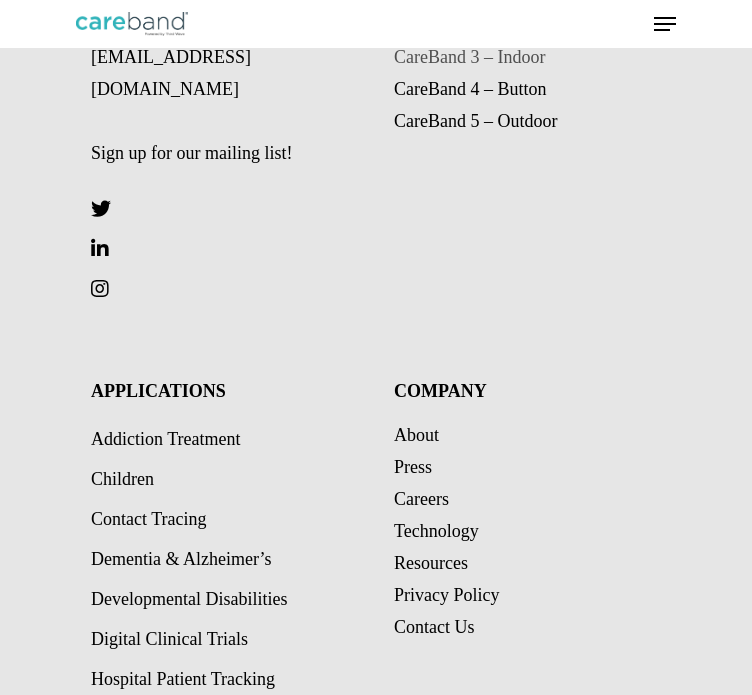 click on "CareBand 3 – Indoor" at bounding box center [469, 57] 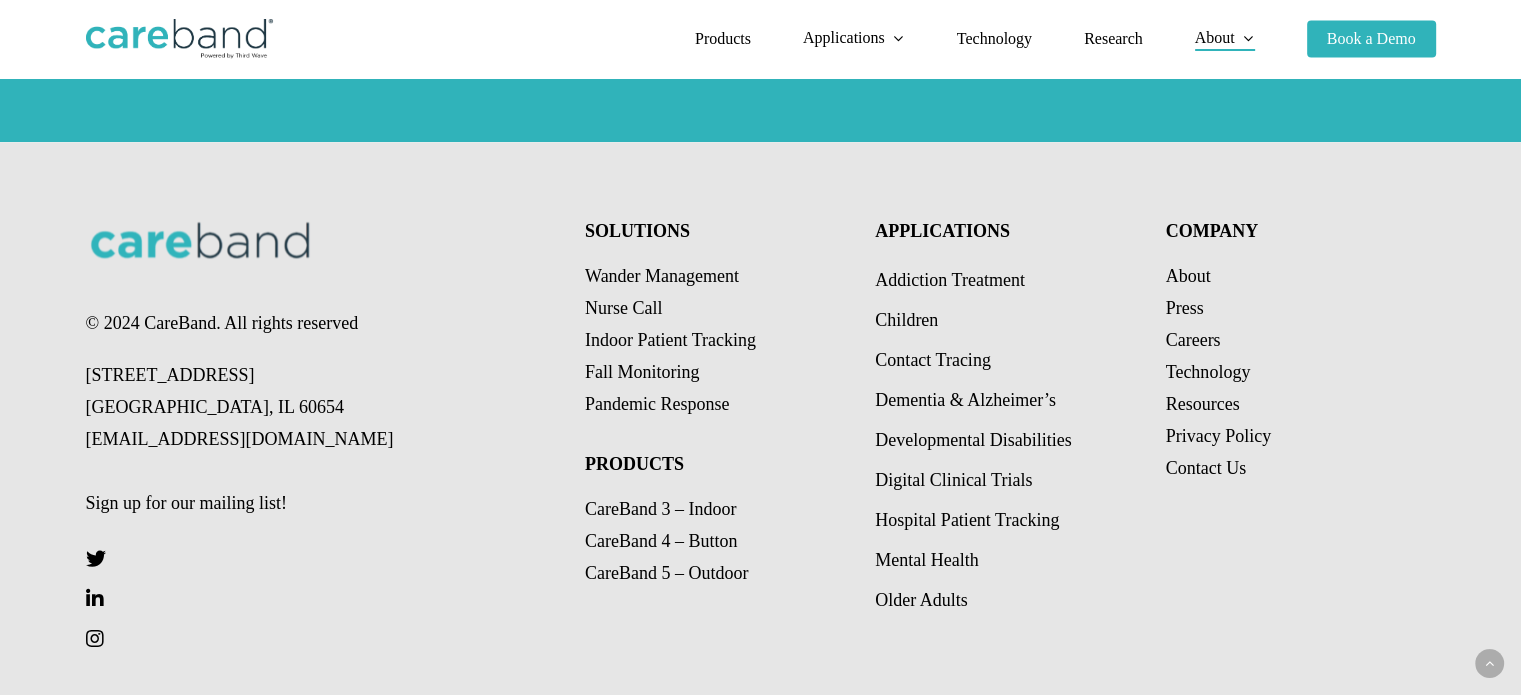 scroll, scrollTop: 2695, scrollLeft: 0, axis: vertical 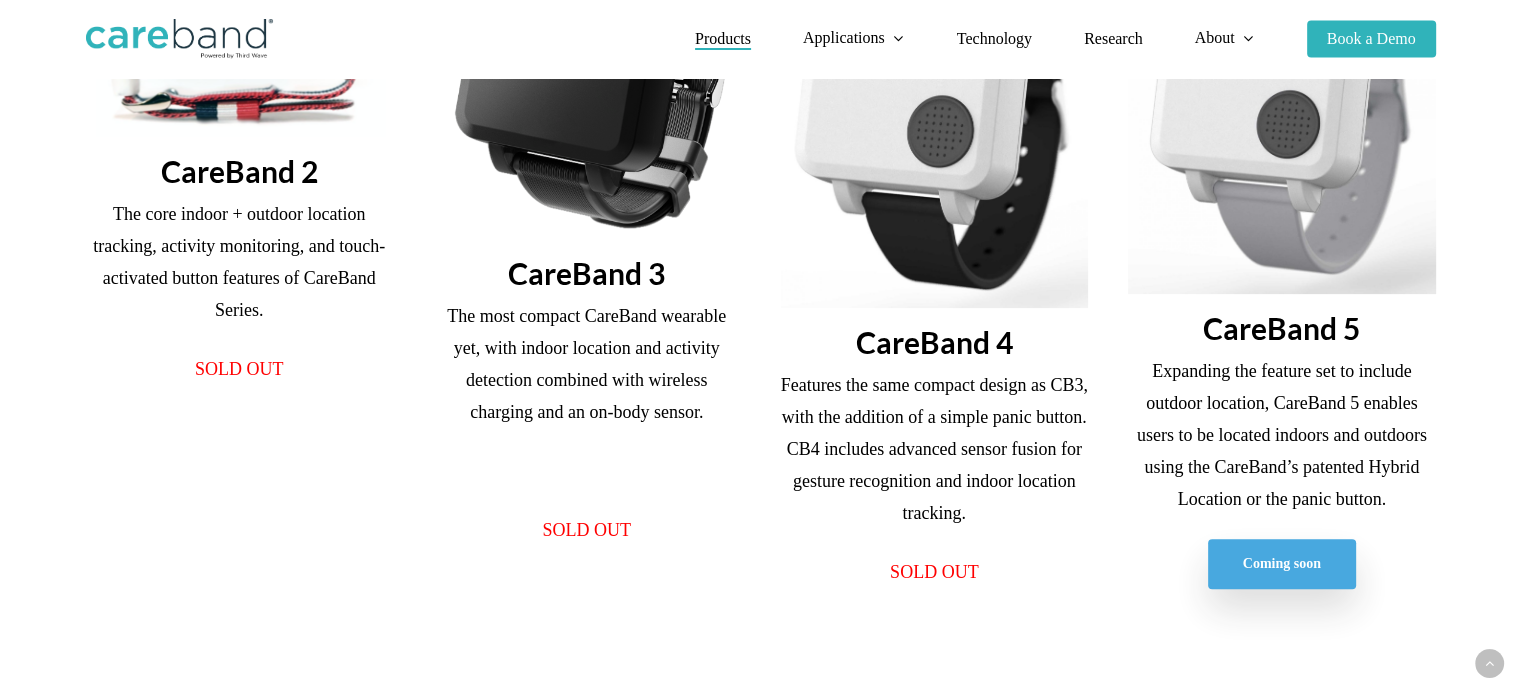 click on "Coming soon" at bounding box center (1282, 564) 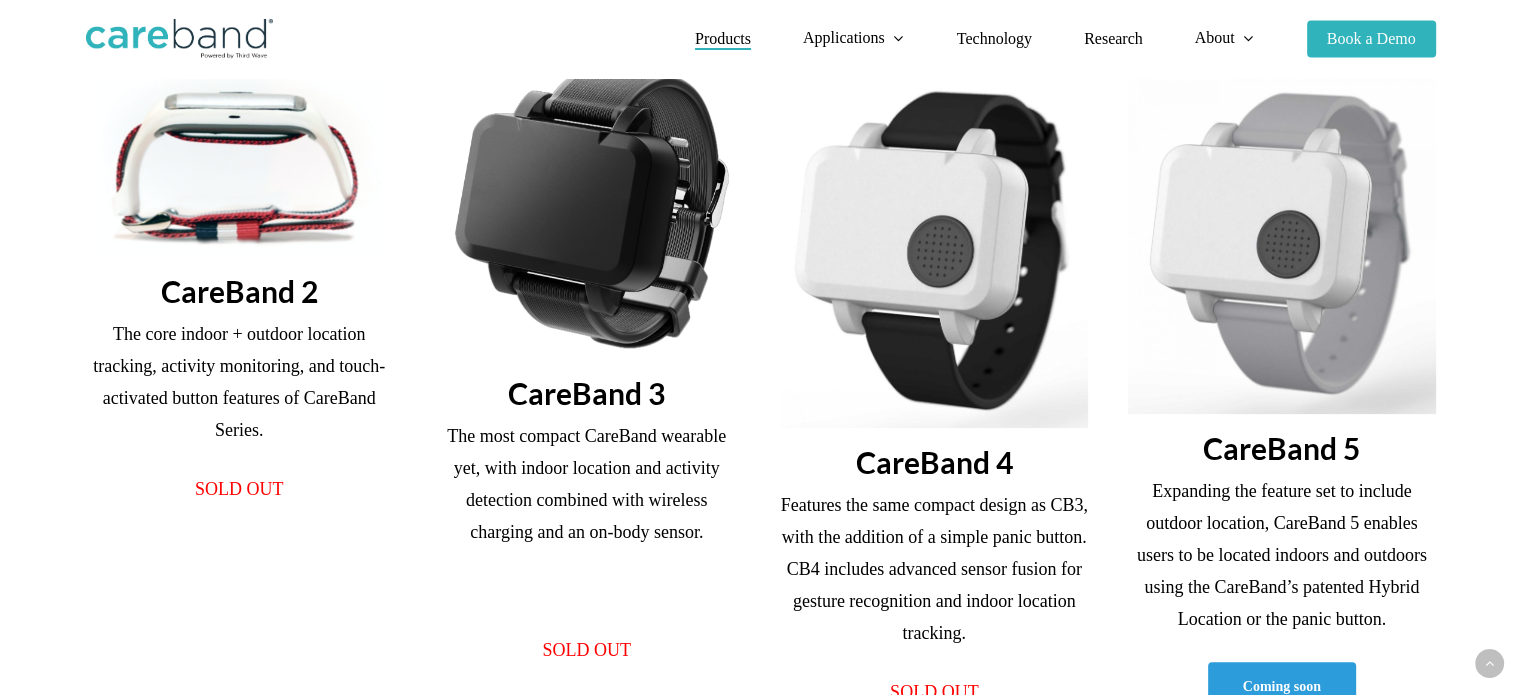 scroll, scrollTop: 586, scrollLeft: 0, axis: vertical 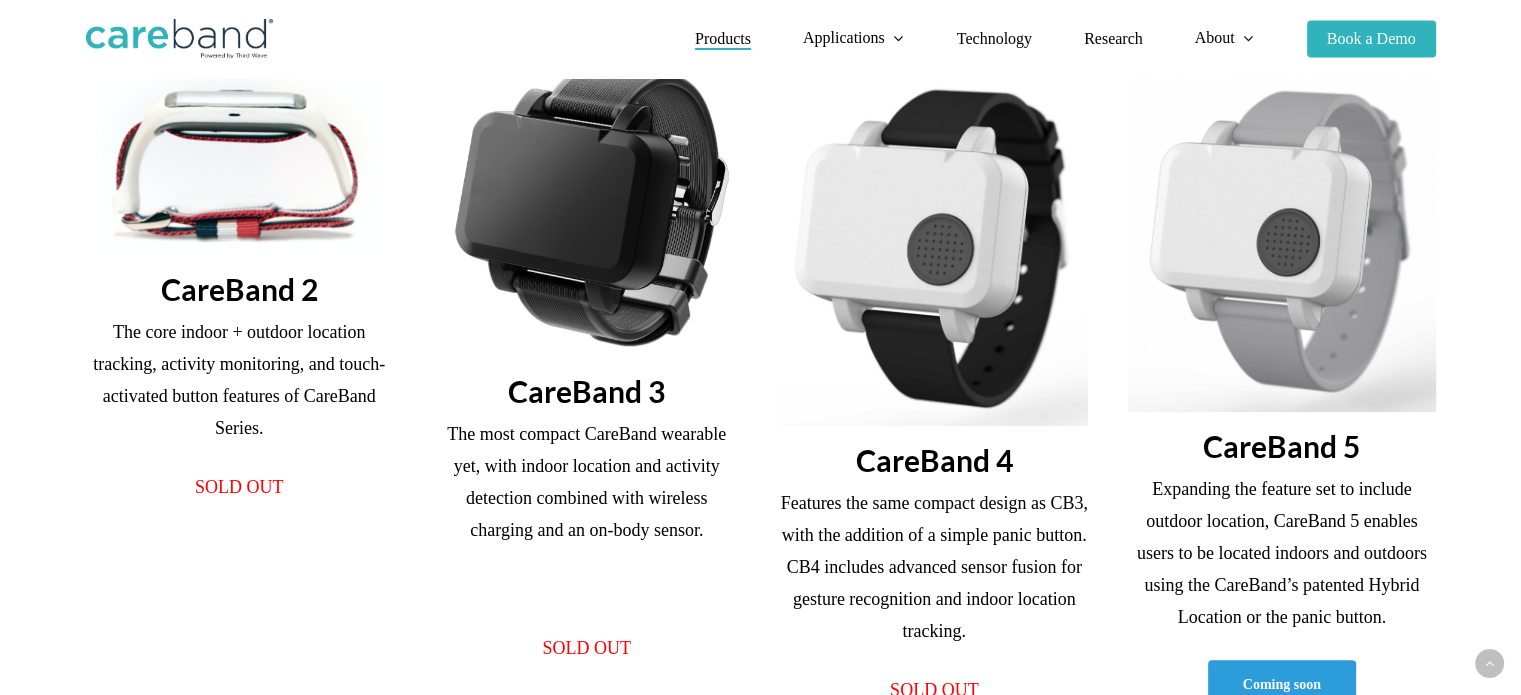 click on "Technology" at bounding box center (994, 39) 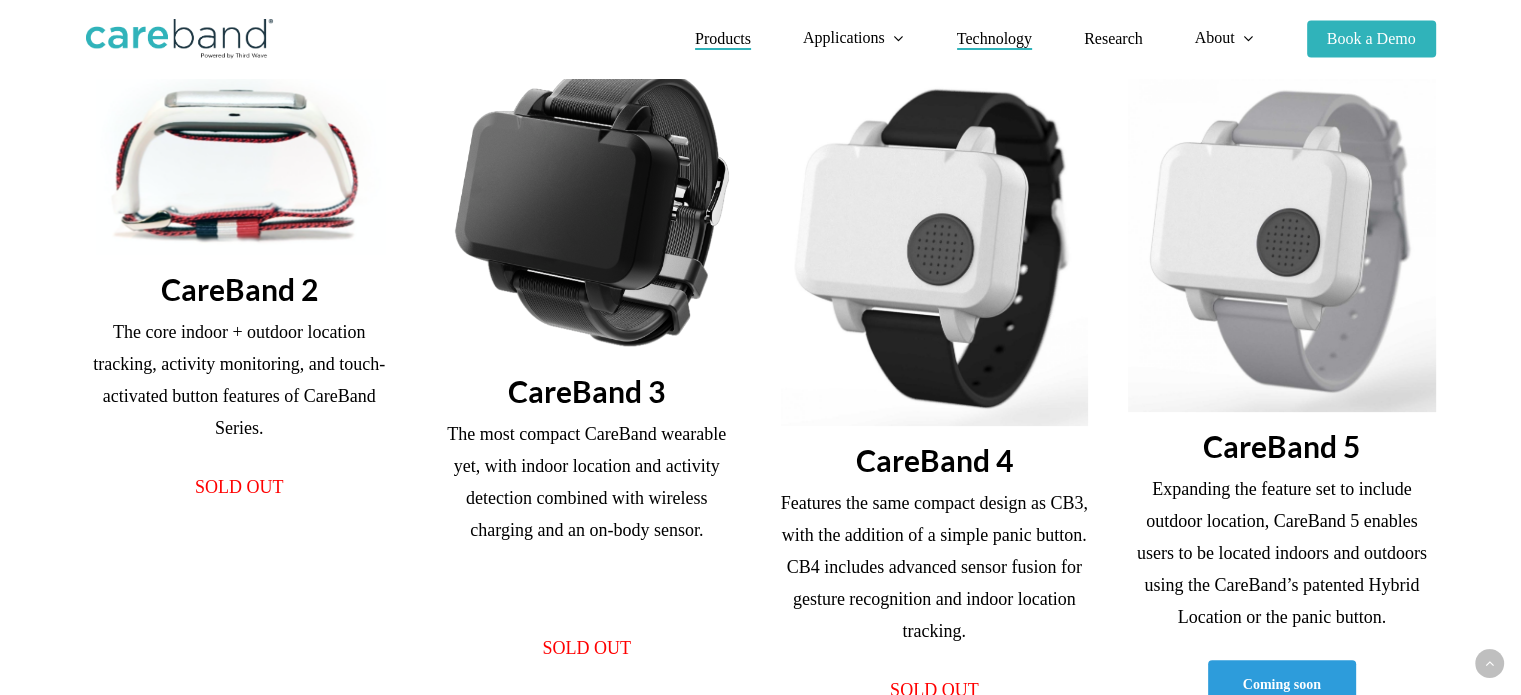 click on "Technology" at bounding box center (994, 39) 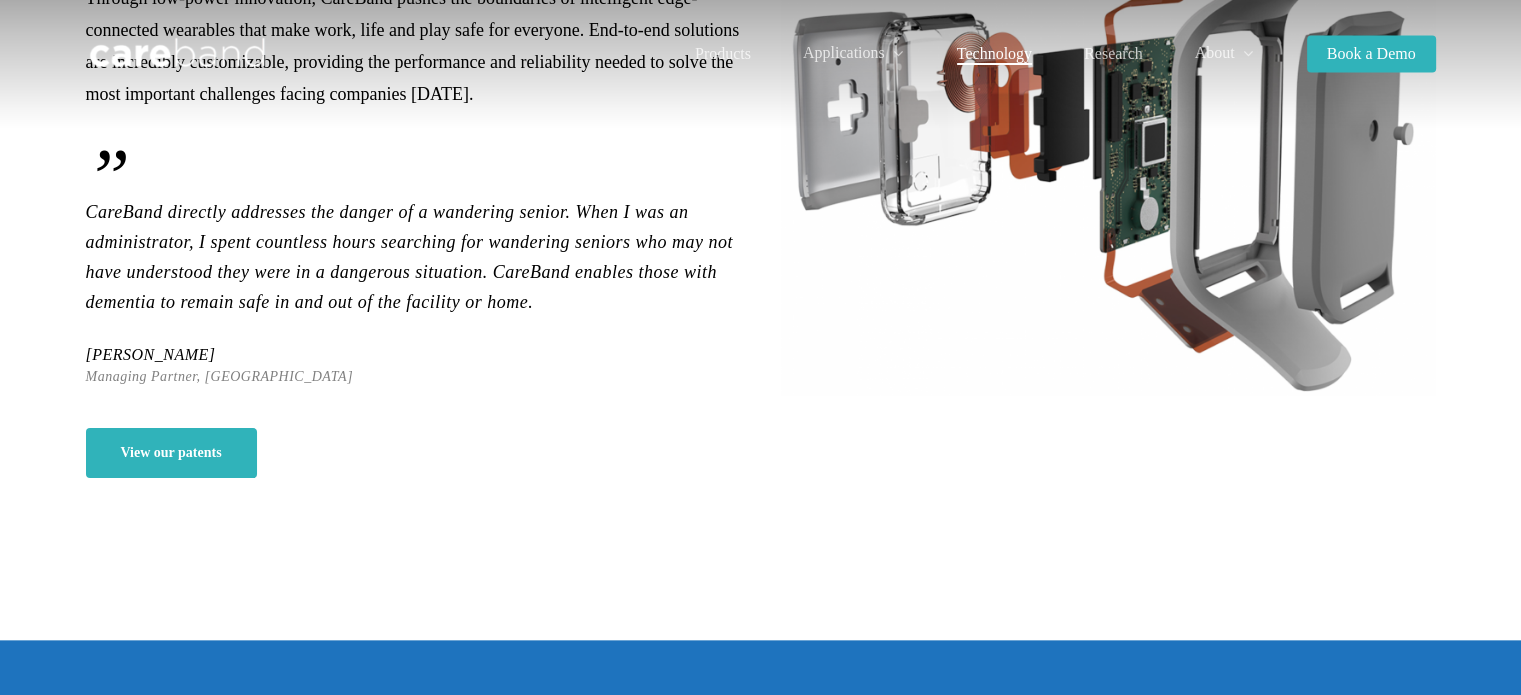 scroll, scrollTop: 0, scrollLeft: 0, axis: both 